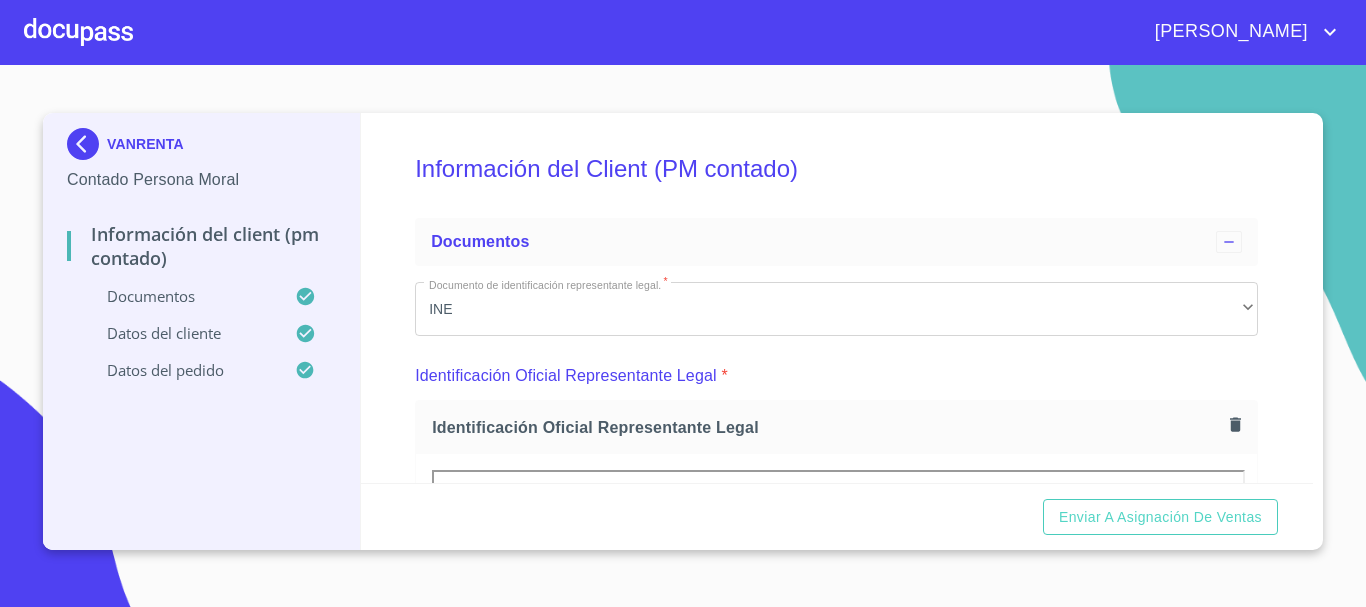 scroll, scrollTop: 0, scrollLeft: 0, axis: both 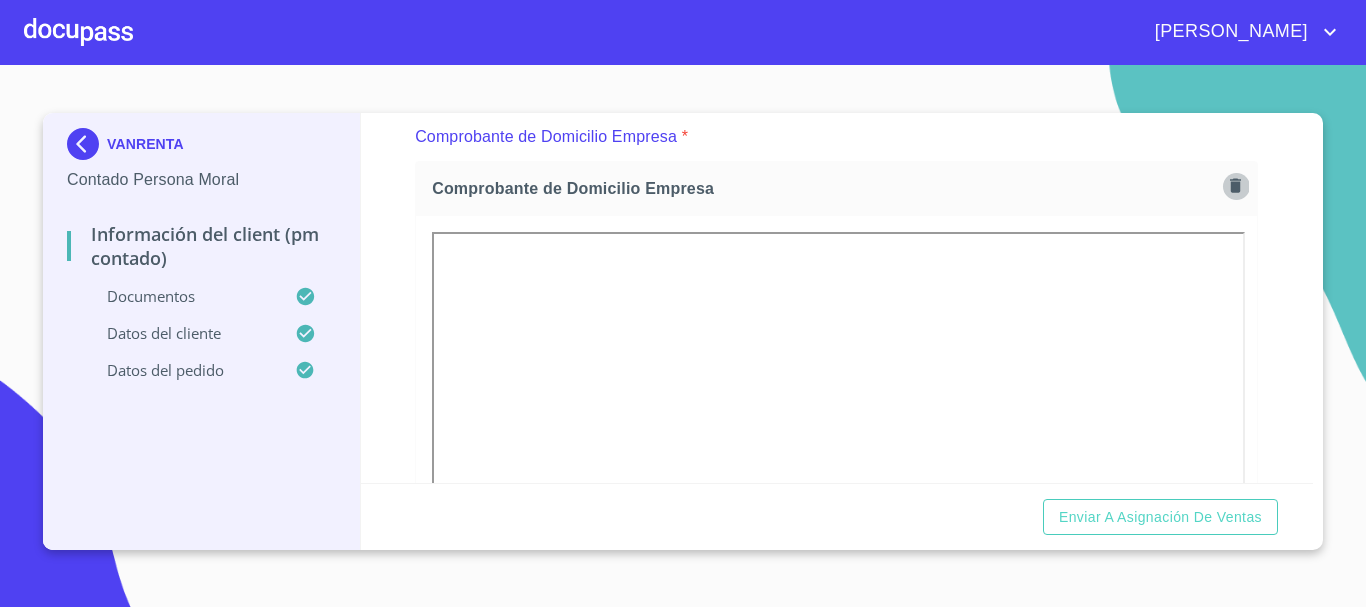 click 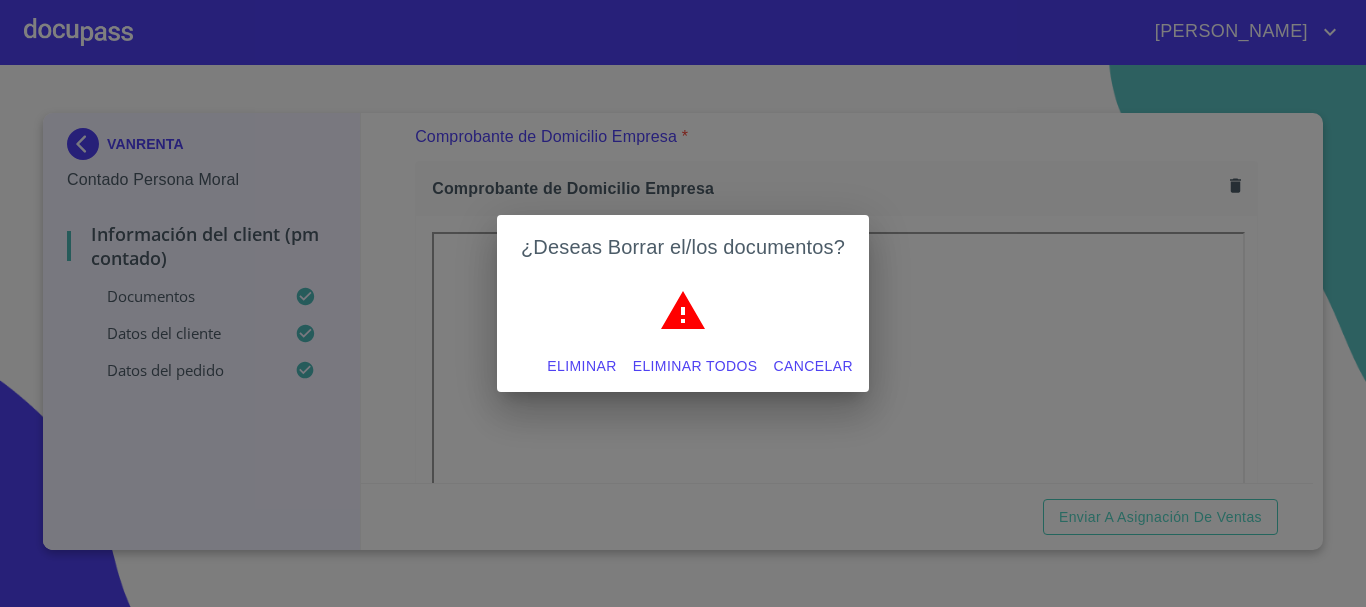 click on "Eliminar" at bounding box center (581, 366) 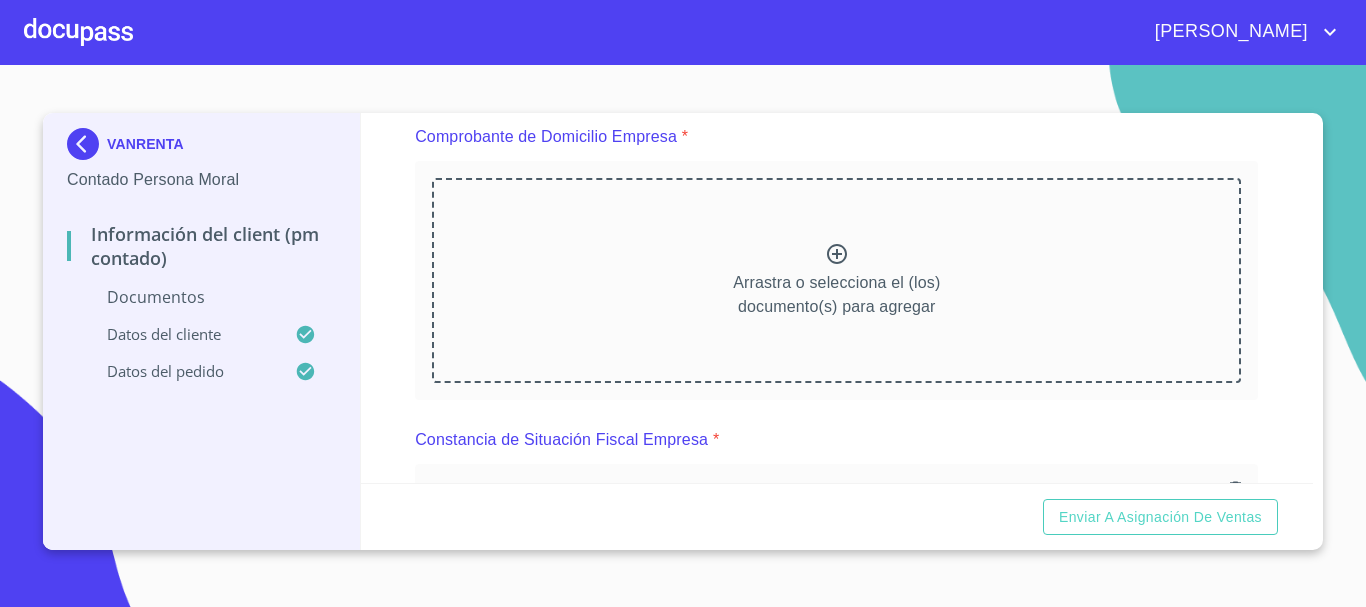 click 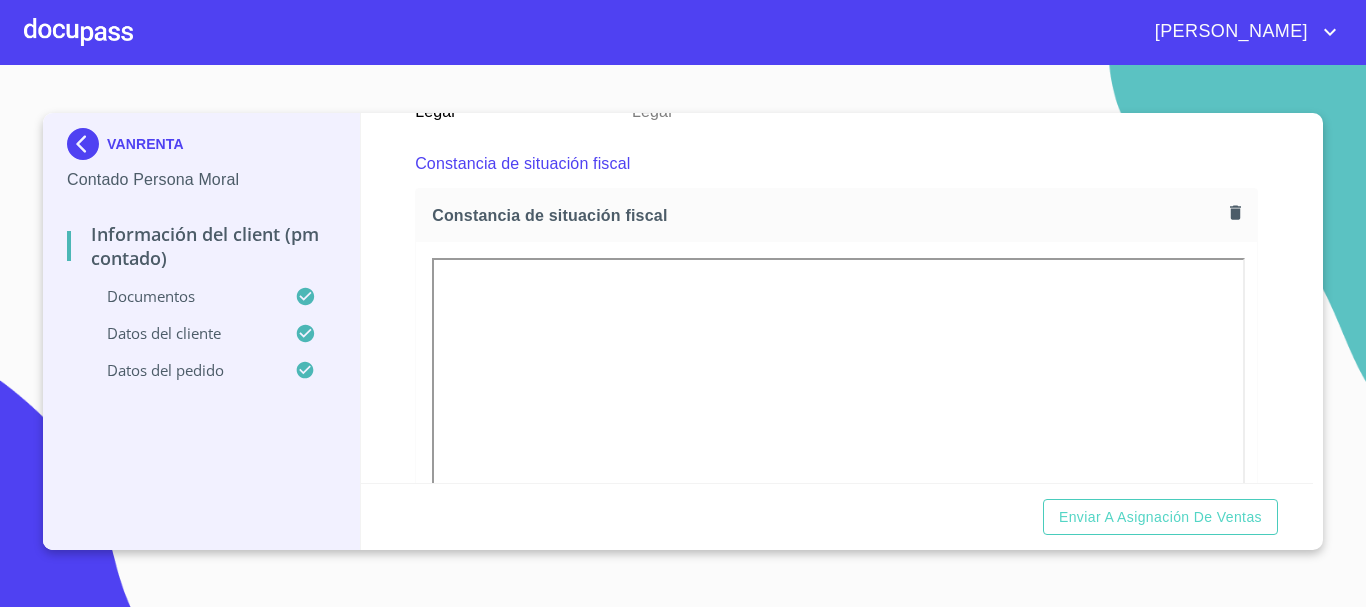 scroll, scrollTop: 4500, scrollLeft: 0, axis: vertical 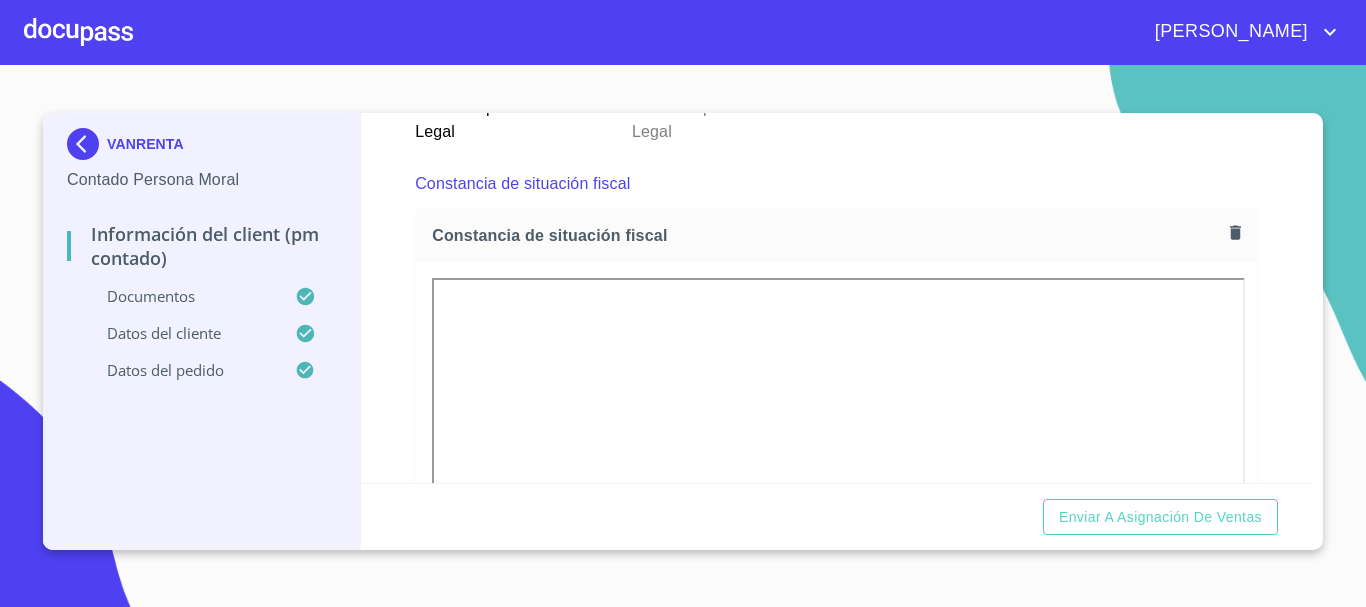 click on "Constancia de situación fiscal" at bounding box center [836, 184] 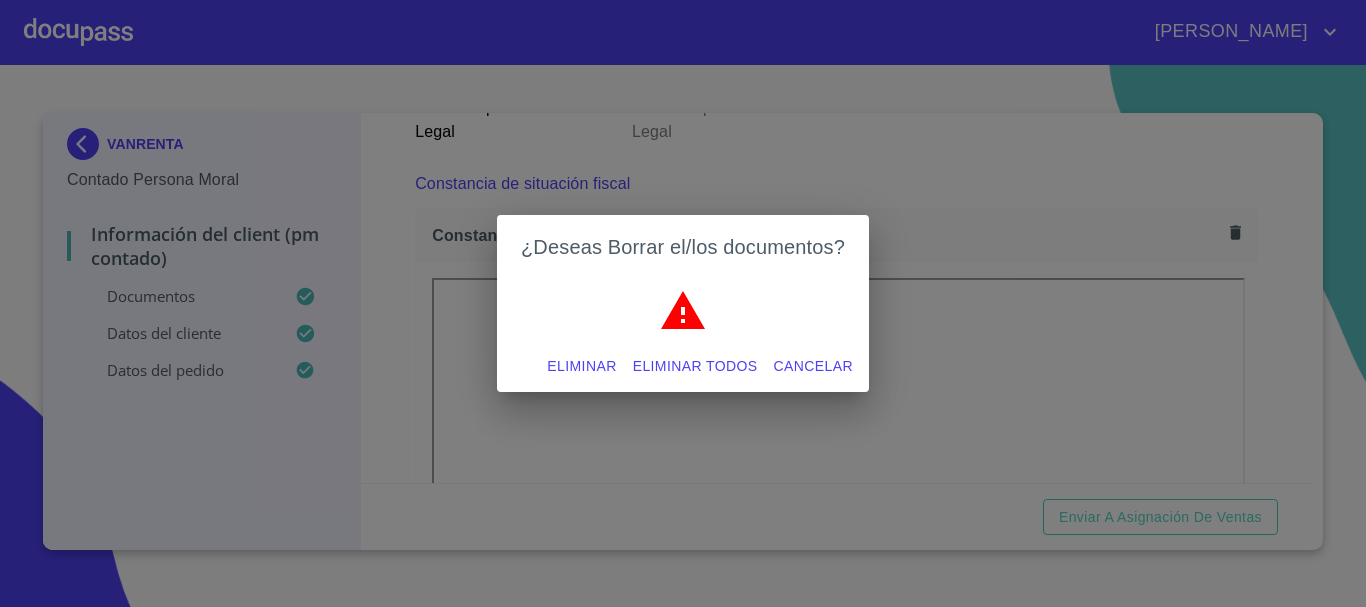 click on "Eliminar" at bounding box center [581, 366] 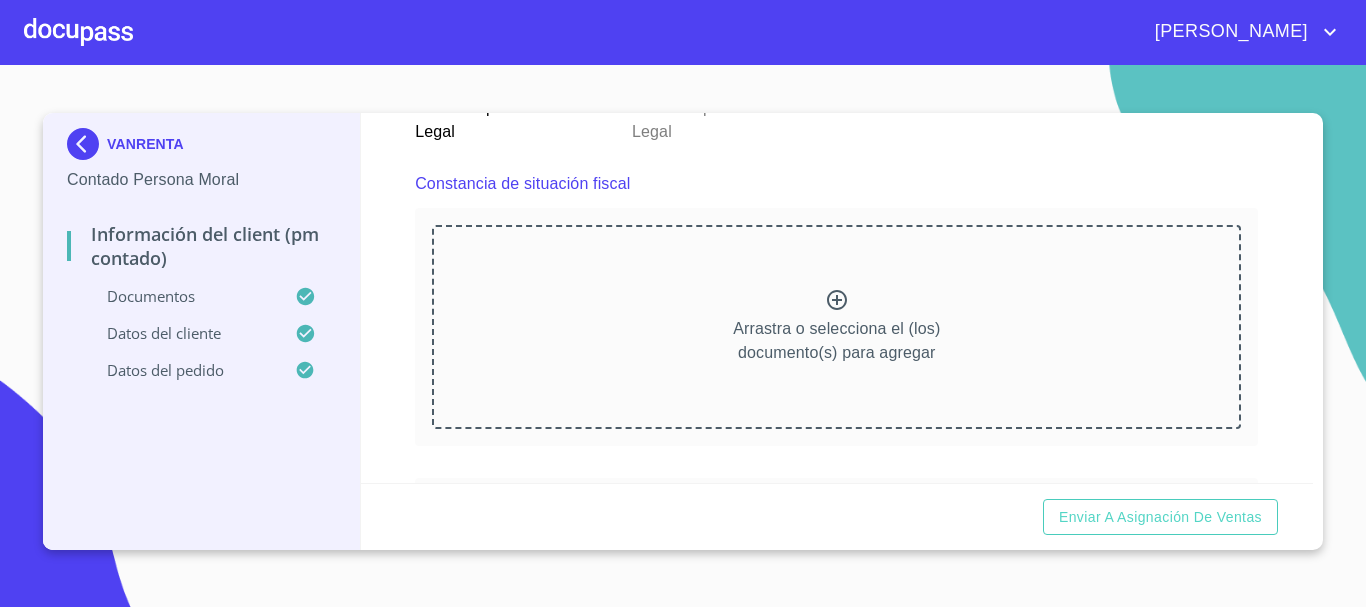 click 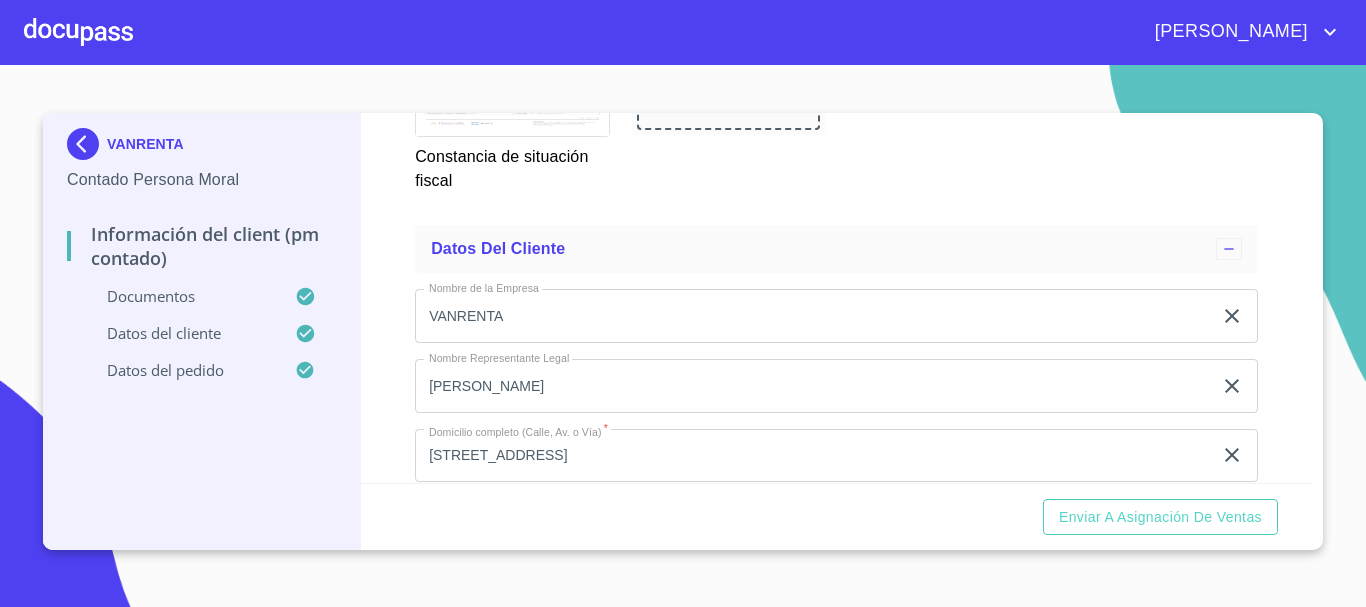scroll, scrollTop: 5333, scrollLeft: 0, axis: vertical 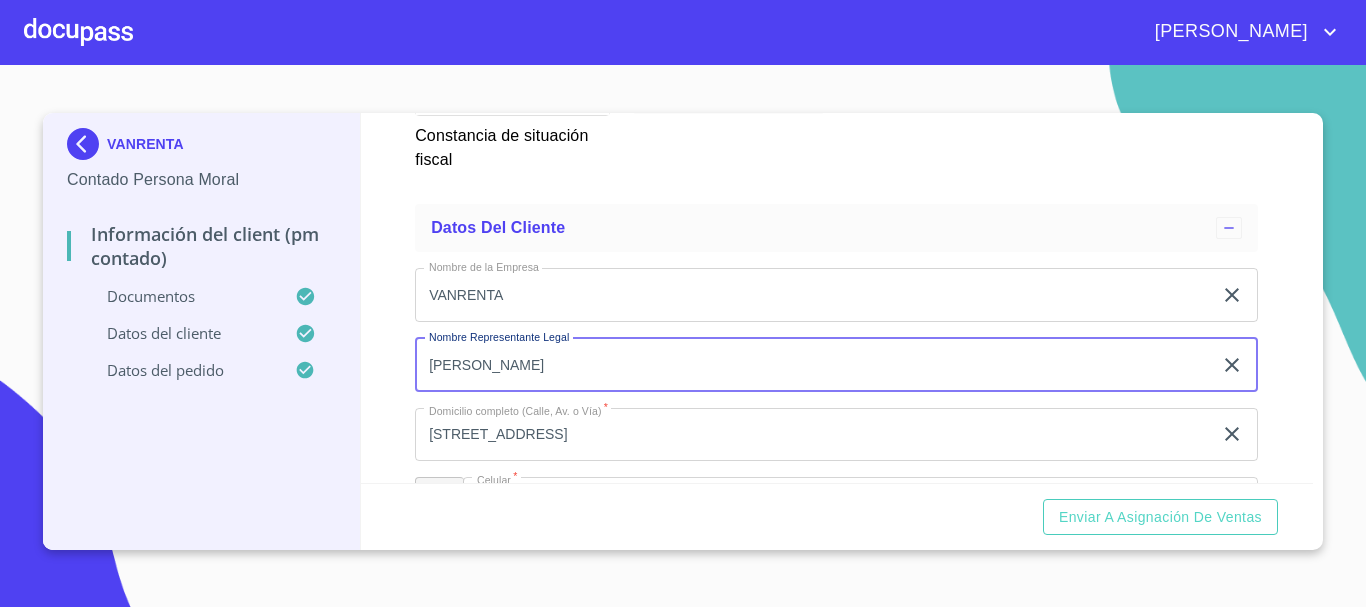 drag, startPoint x: 746, startPoint y: 366, endPoint x: 329, endPoint y: 371, distance: 417.02997 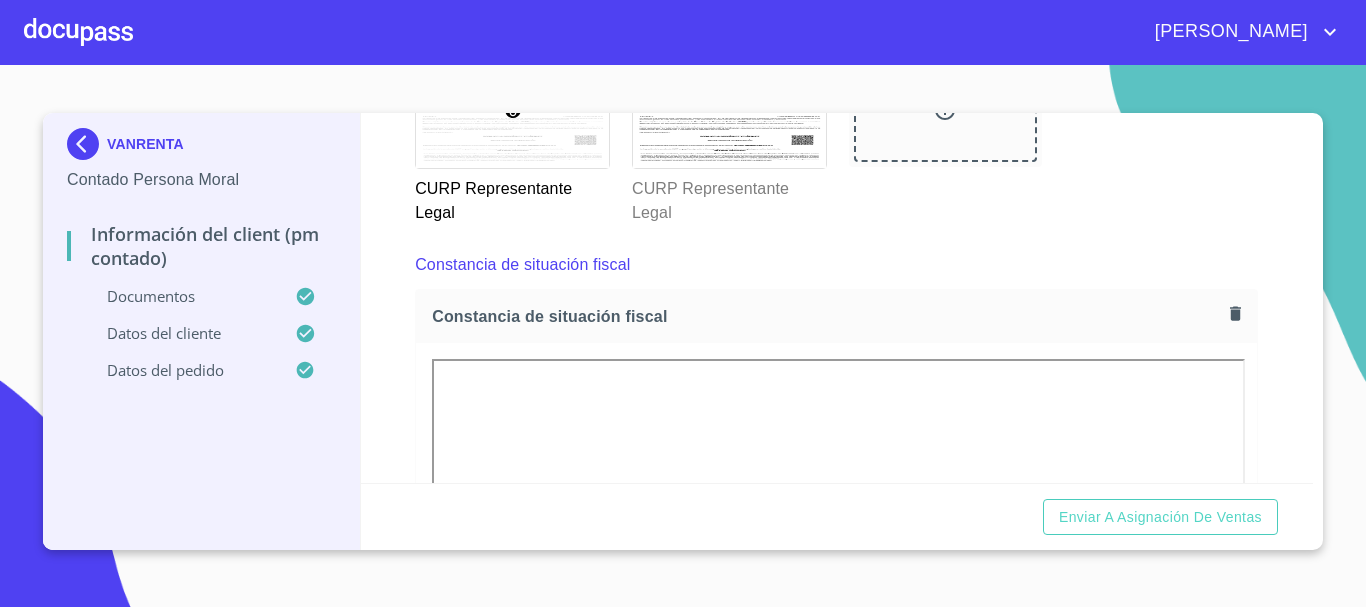scroll, scrollTop: 4233, scrollLeft: 0, axis: vertical 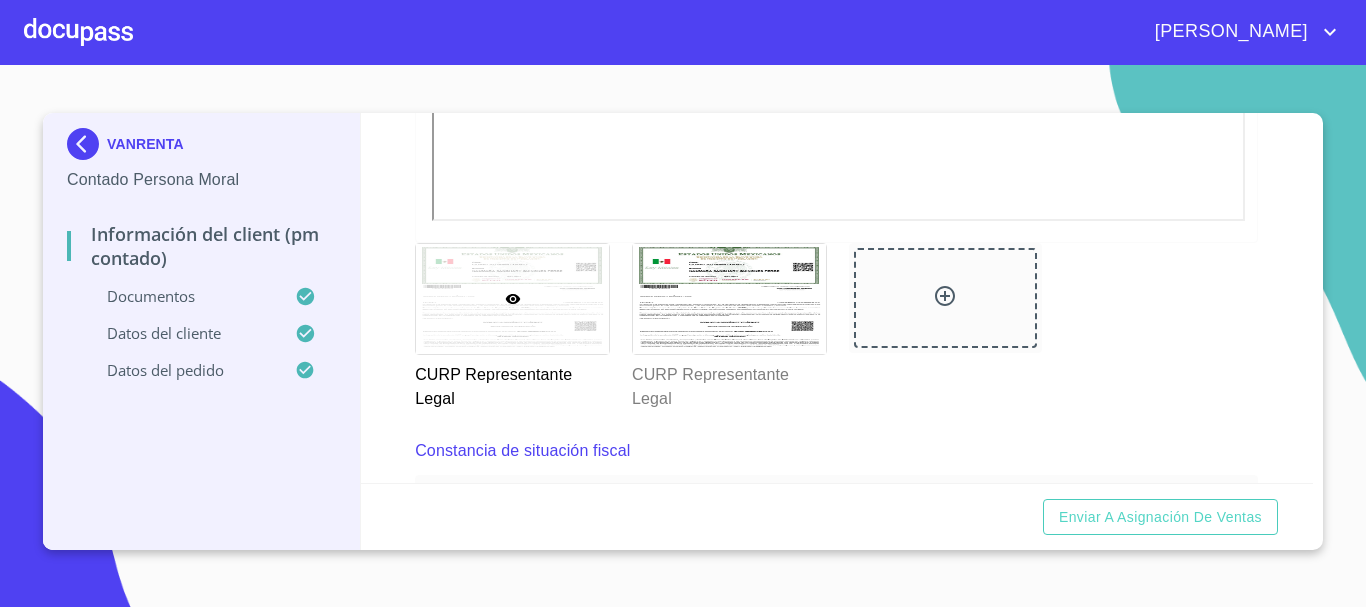 type on "[PERSON_NAME] [PERSON_NAME]" 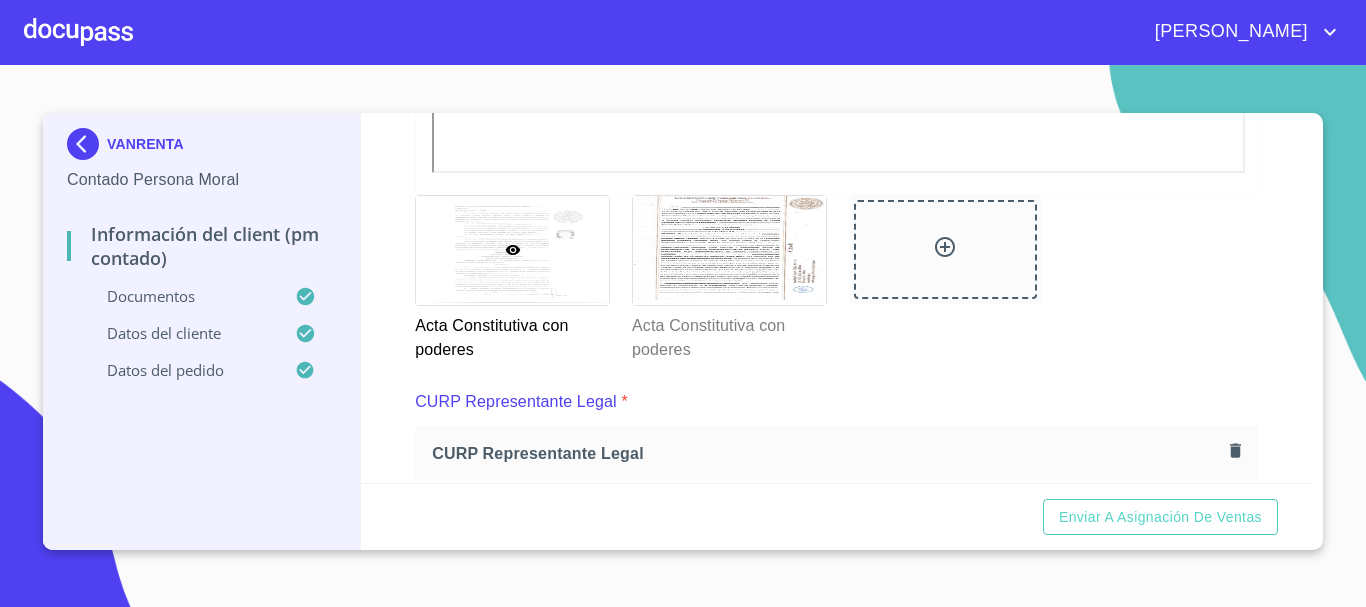 scroll, scrollTop: 3433, scrollLeft: 0, axis: vertical 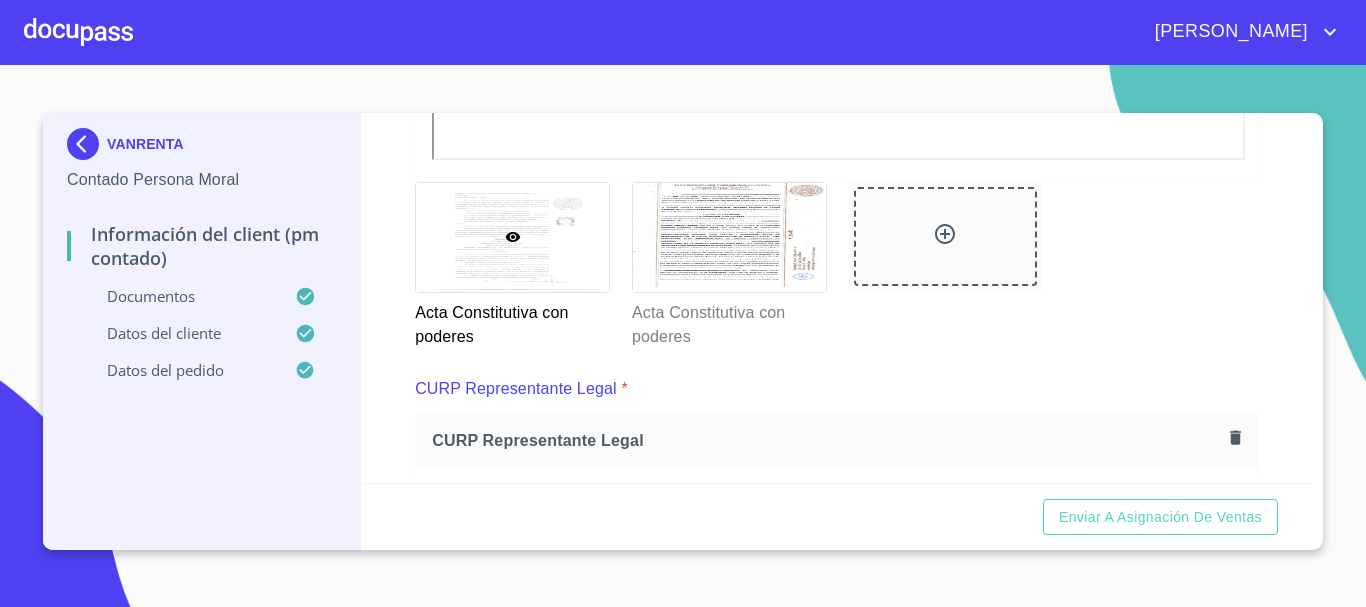 click 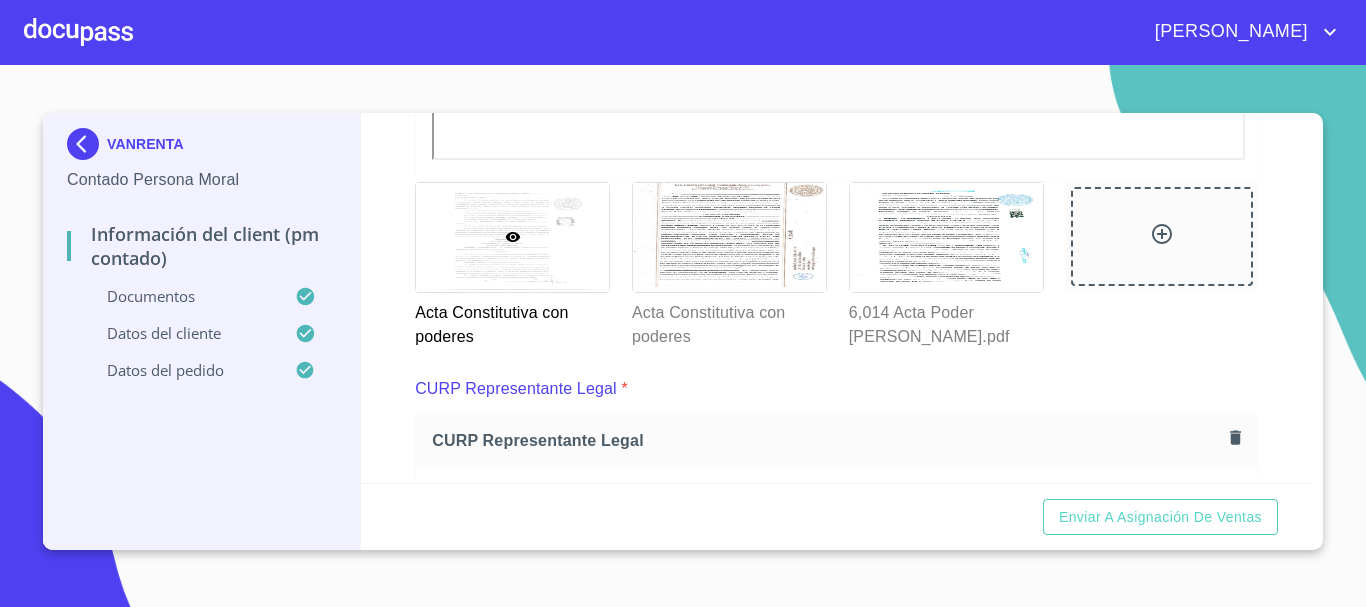 scroll, scrollTop: 3000, scrollLeft: 0, axis: vertical 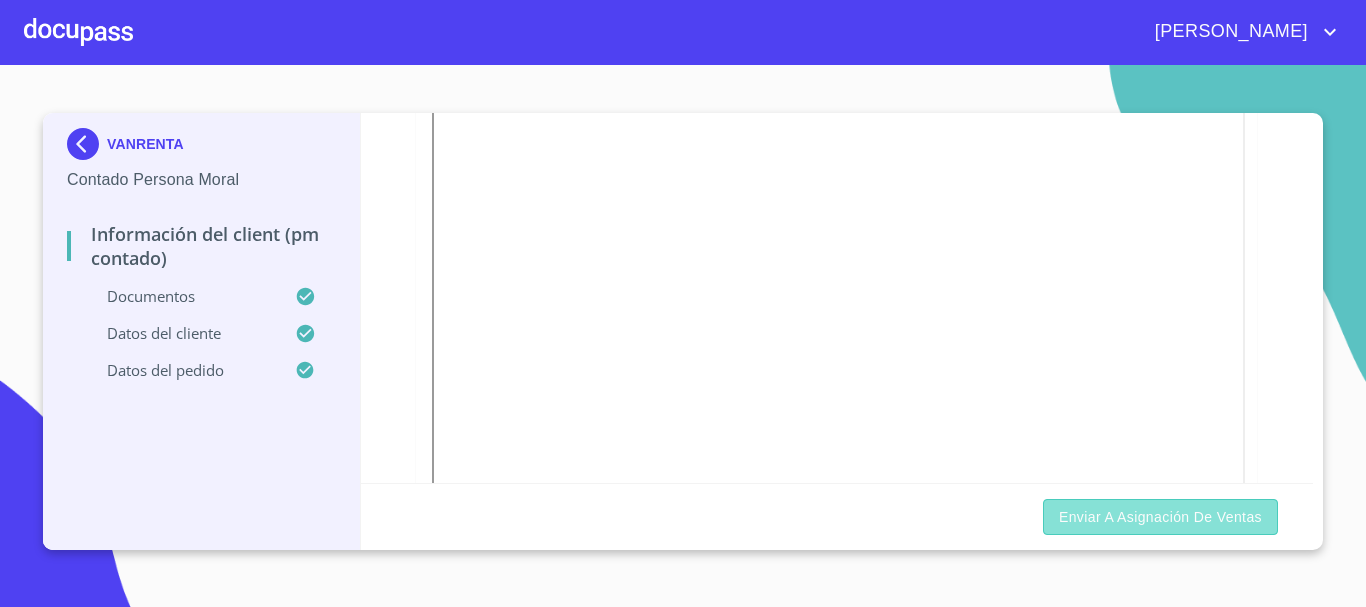 click on "Enviar a Asignación de Ventas" at bounding box center [1160, 517] 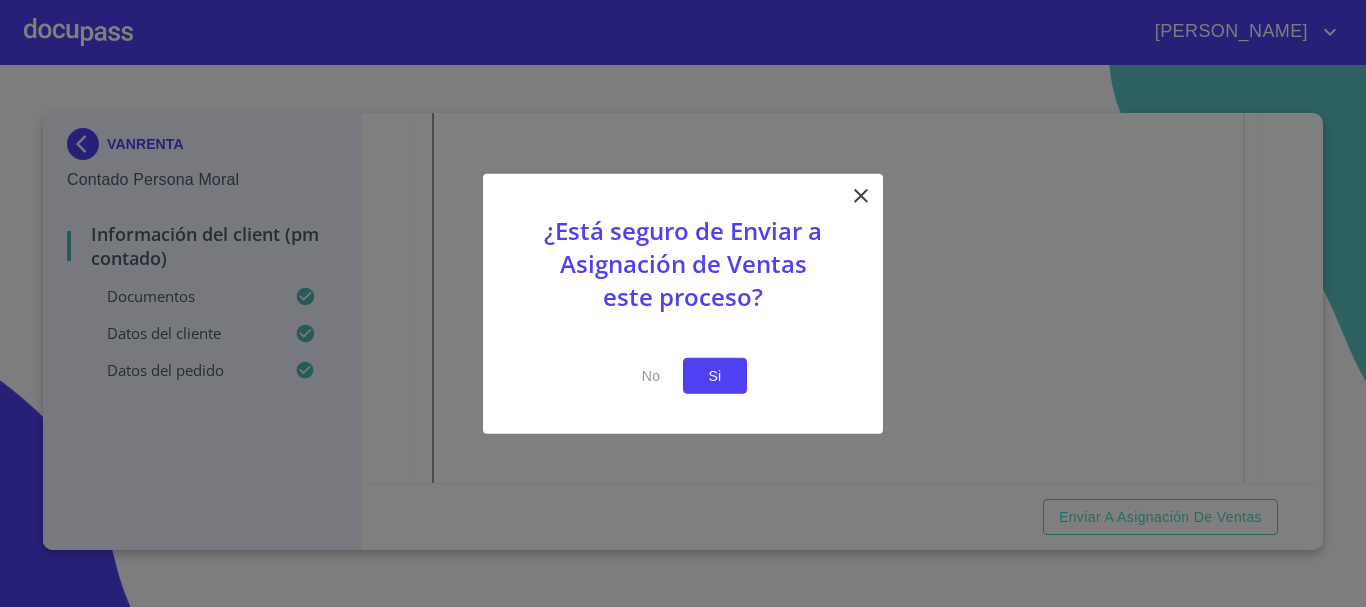 click on "Si" at bounding box center (715, 375) 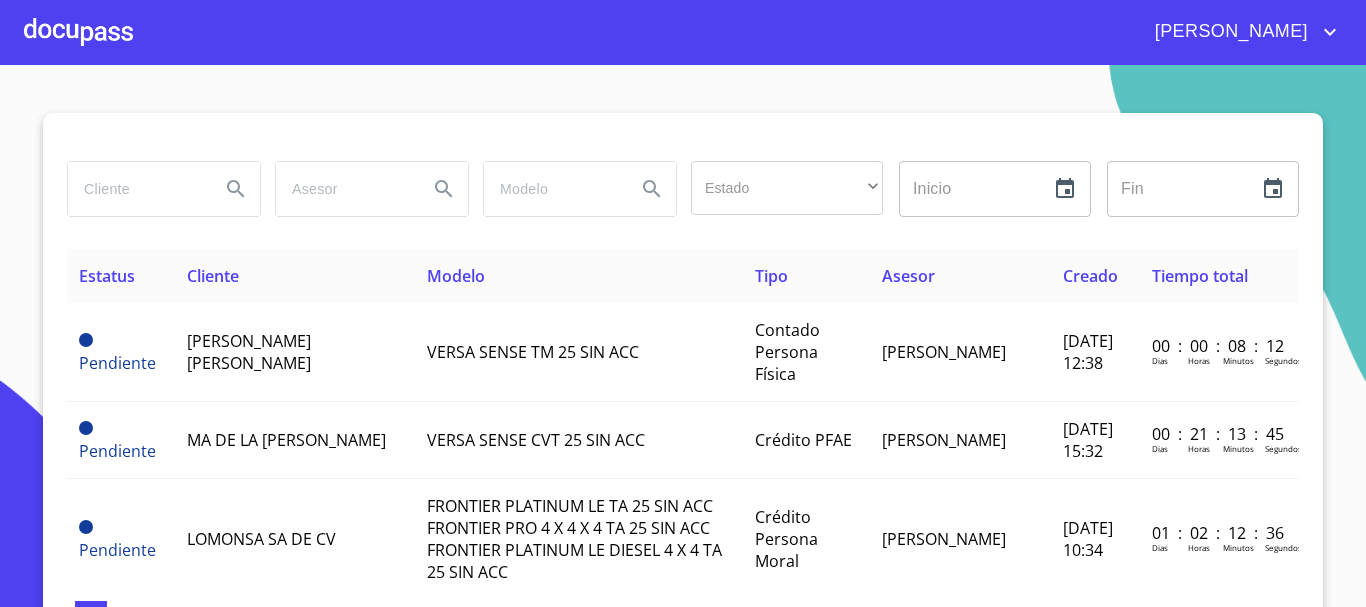 click at bounding box center [78, 32] 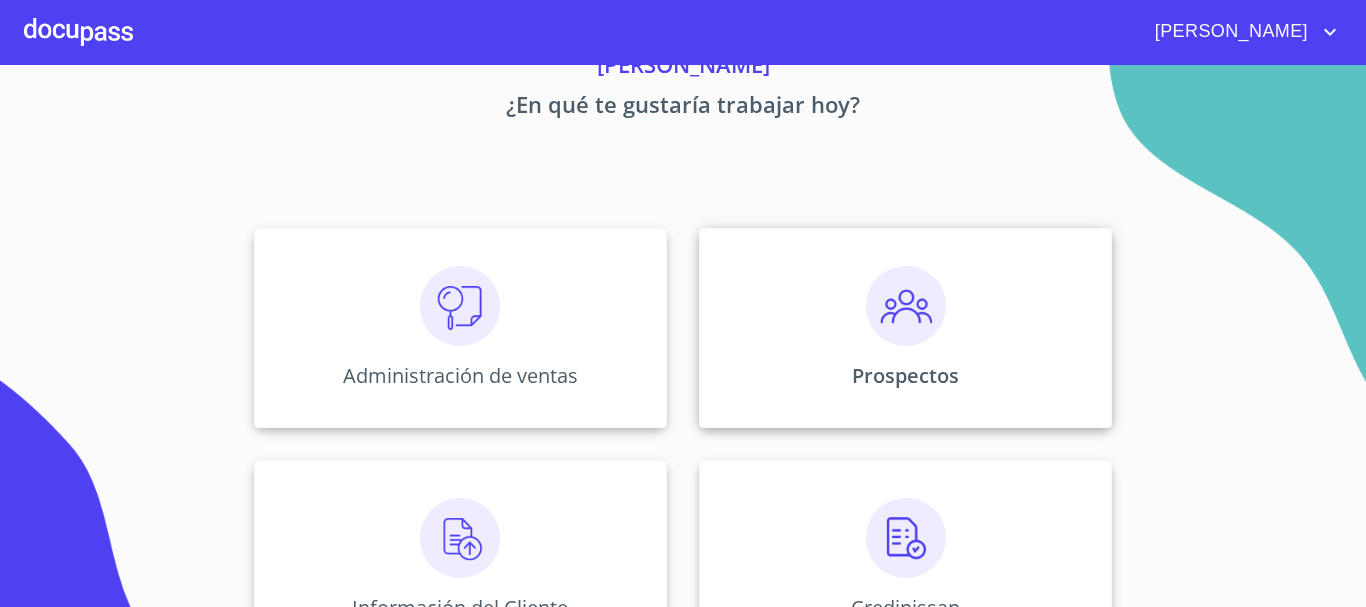 scroll, scrollTop: 398, scrollLeft: 0, axis: vertical 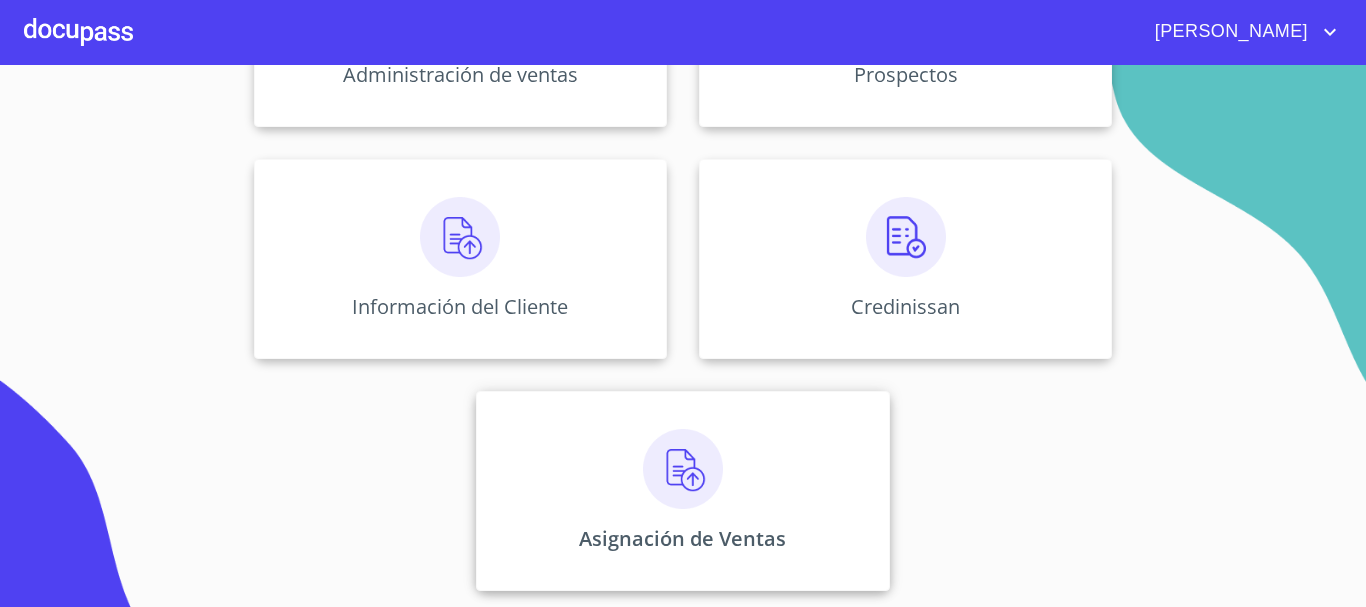 click on "Asignación de Ventas" at bounding box center [682, 491] 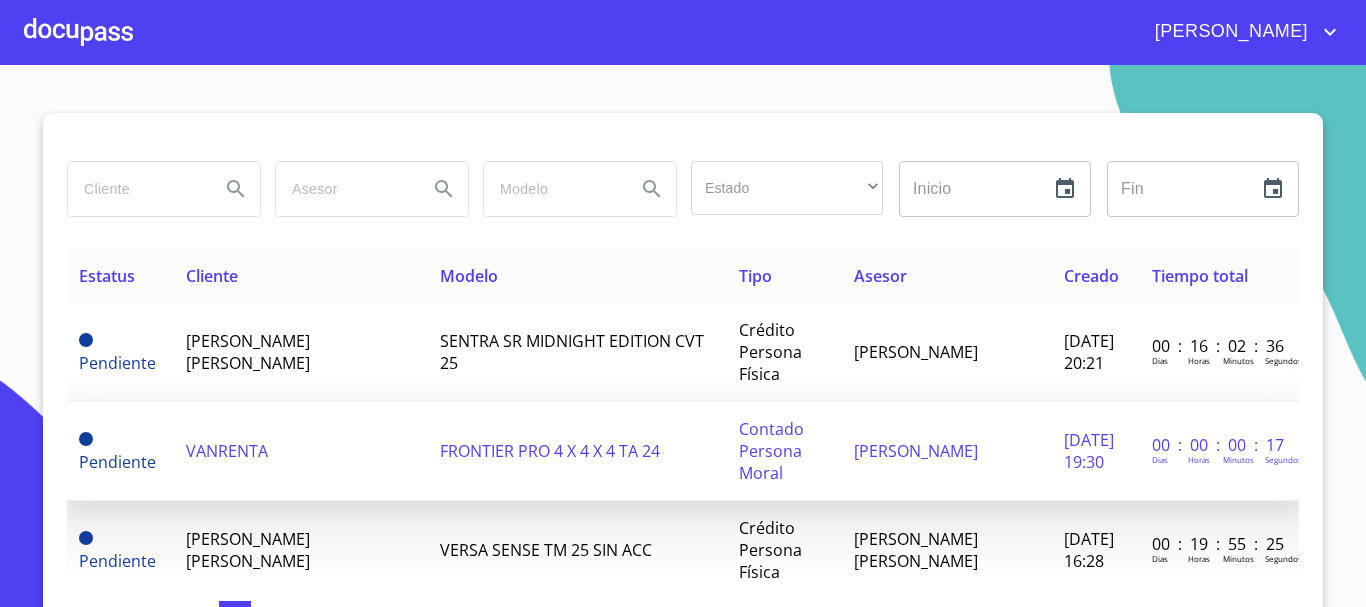 click on "FRONTIER PRO 4 X 4 X 4 TA 24" at bounding box center [577, 451] 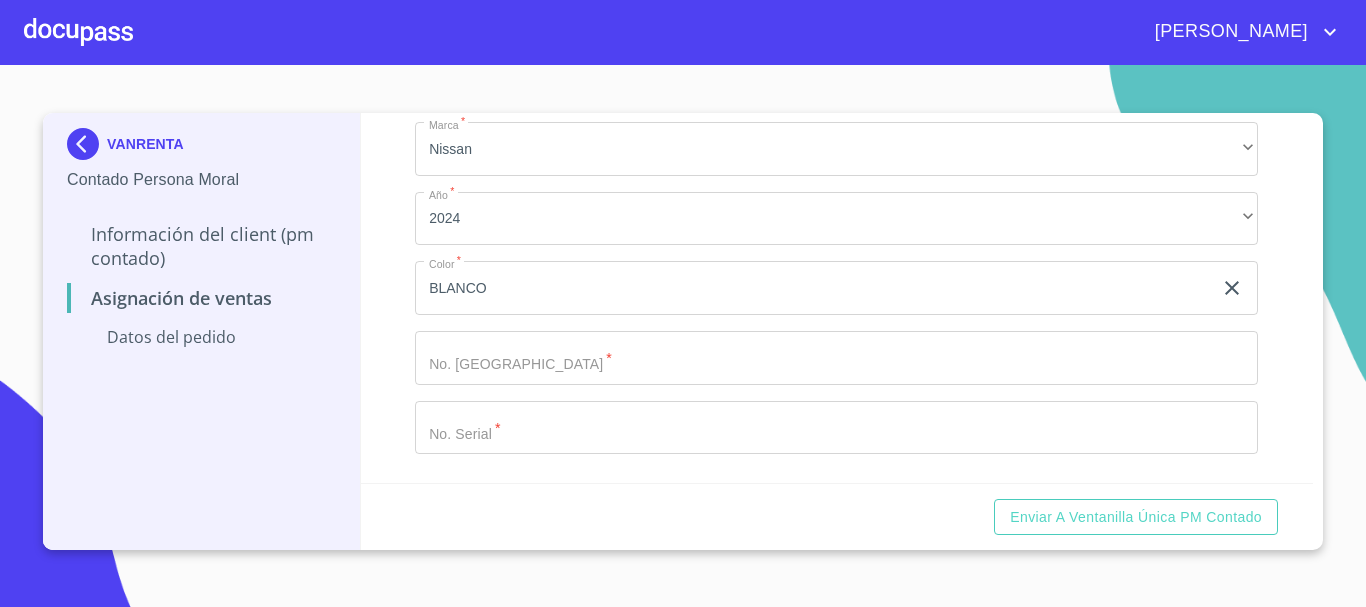scroll, scrollTop: 167, scrollLeft: 0, axis: vertical 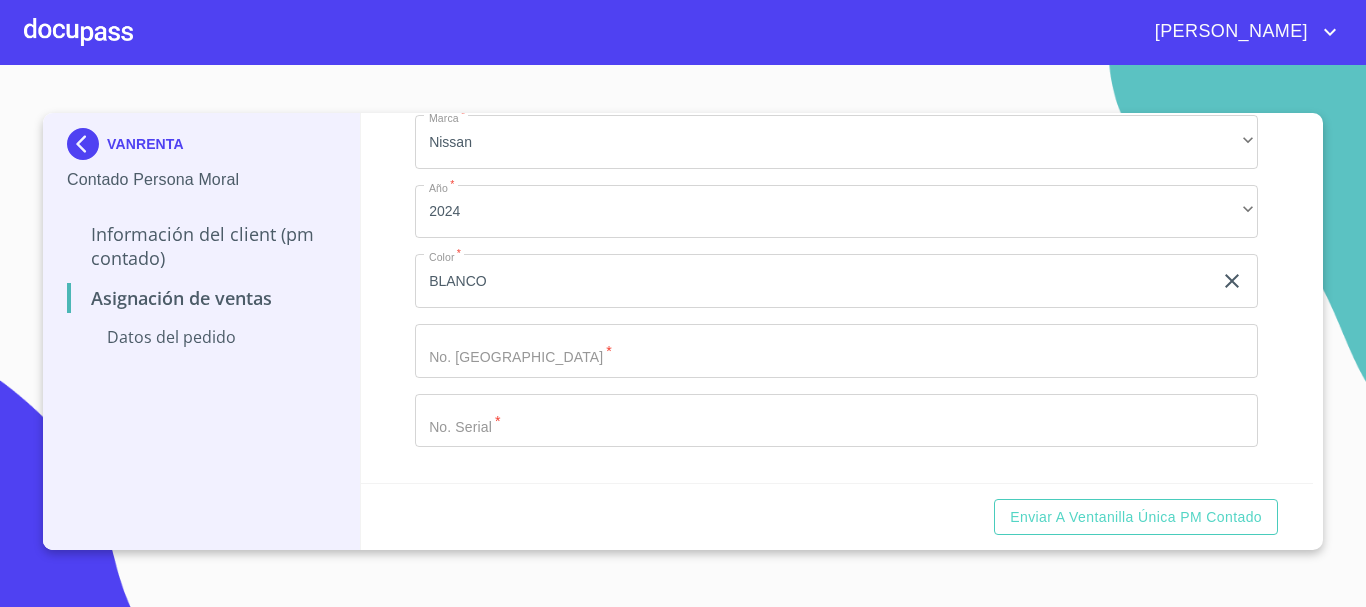 click on "Marca   *" at bounding box center [813, 281] 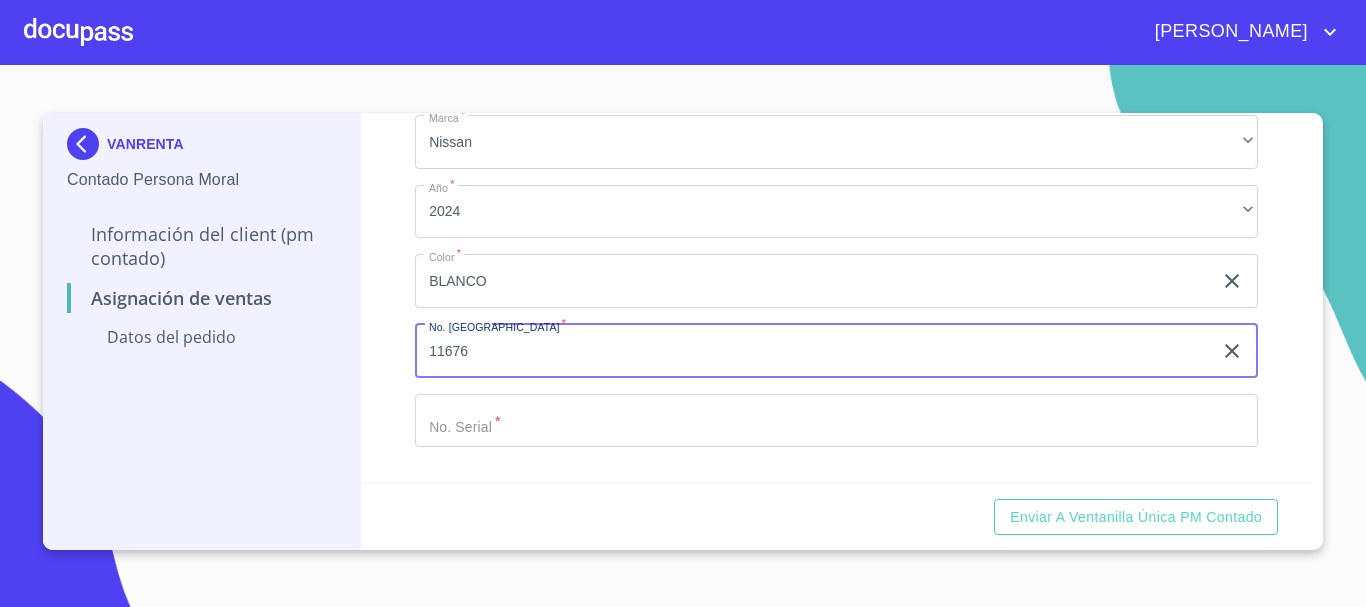 type on "11676" 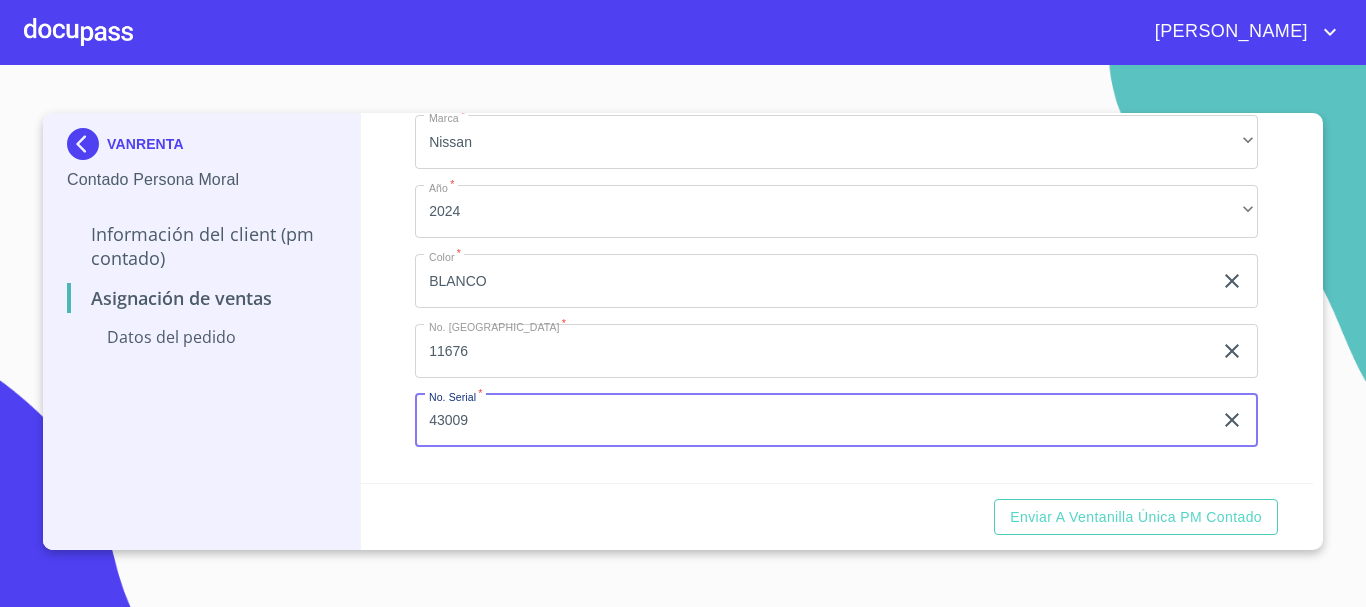type on "43009" 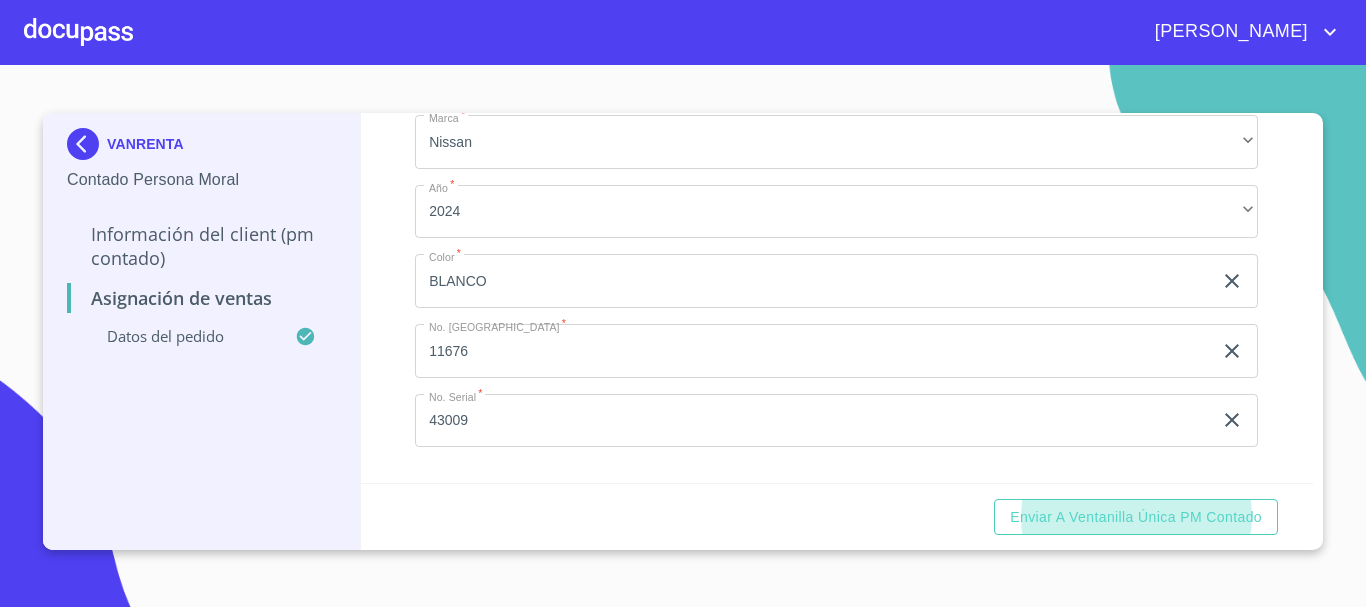type 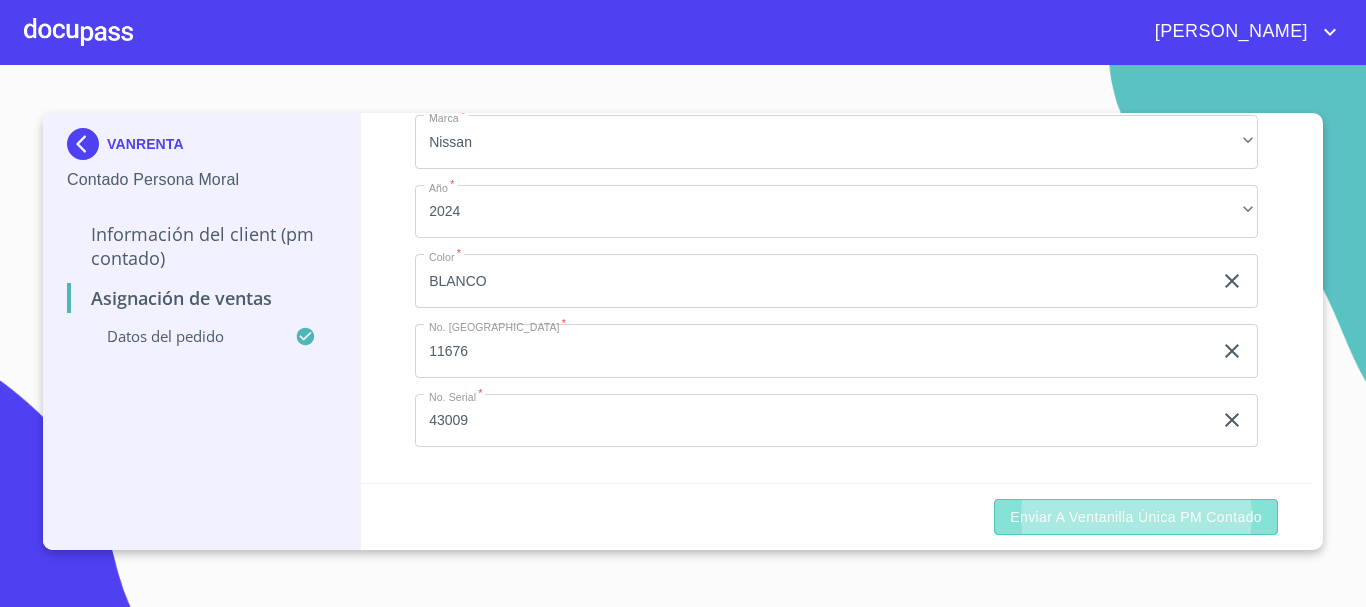 click on "Enviar a Ventanilla única PM contado" at bounding box center (1136, 517) 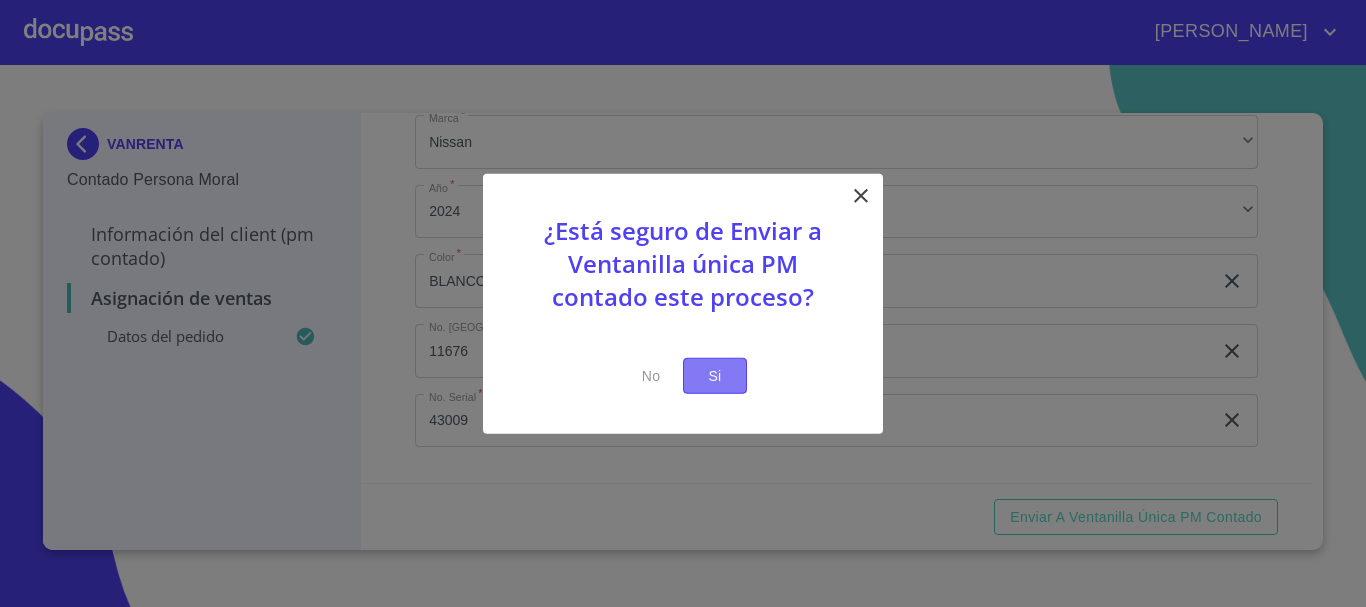 click on "Si" at bounding box center (715, 375) 